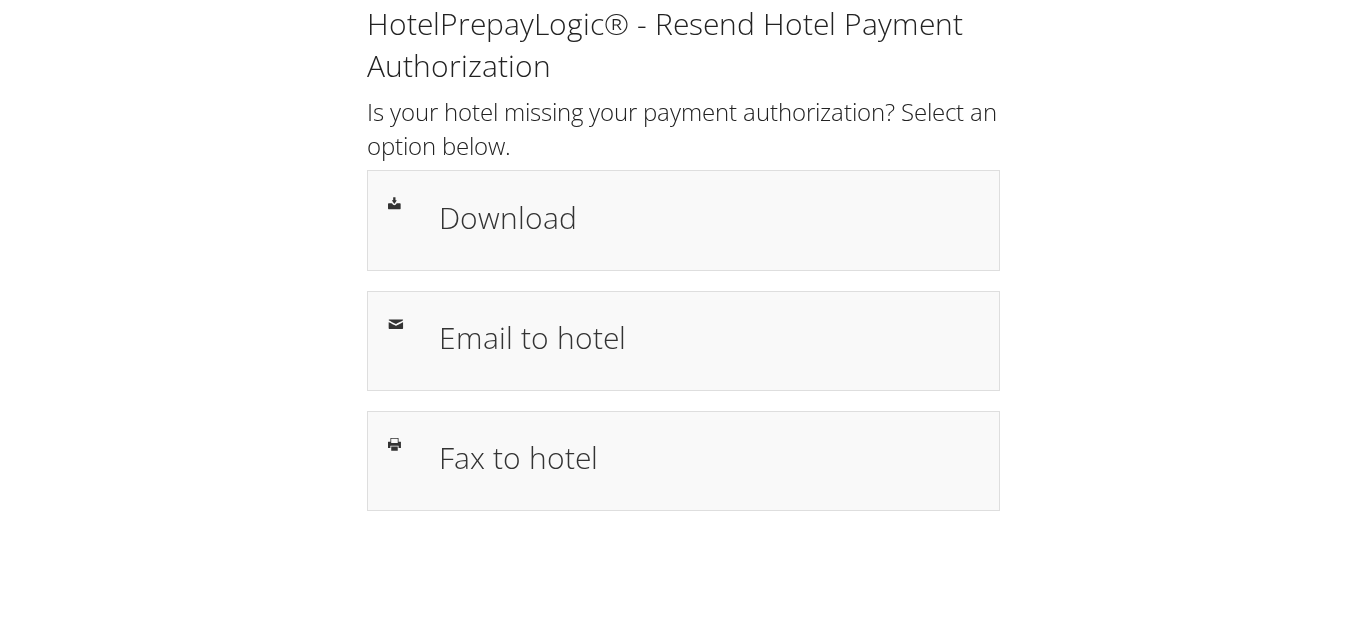 scroll, scrollTop: 0, scrollLeft: 0, axis: both 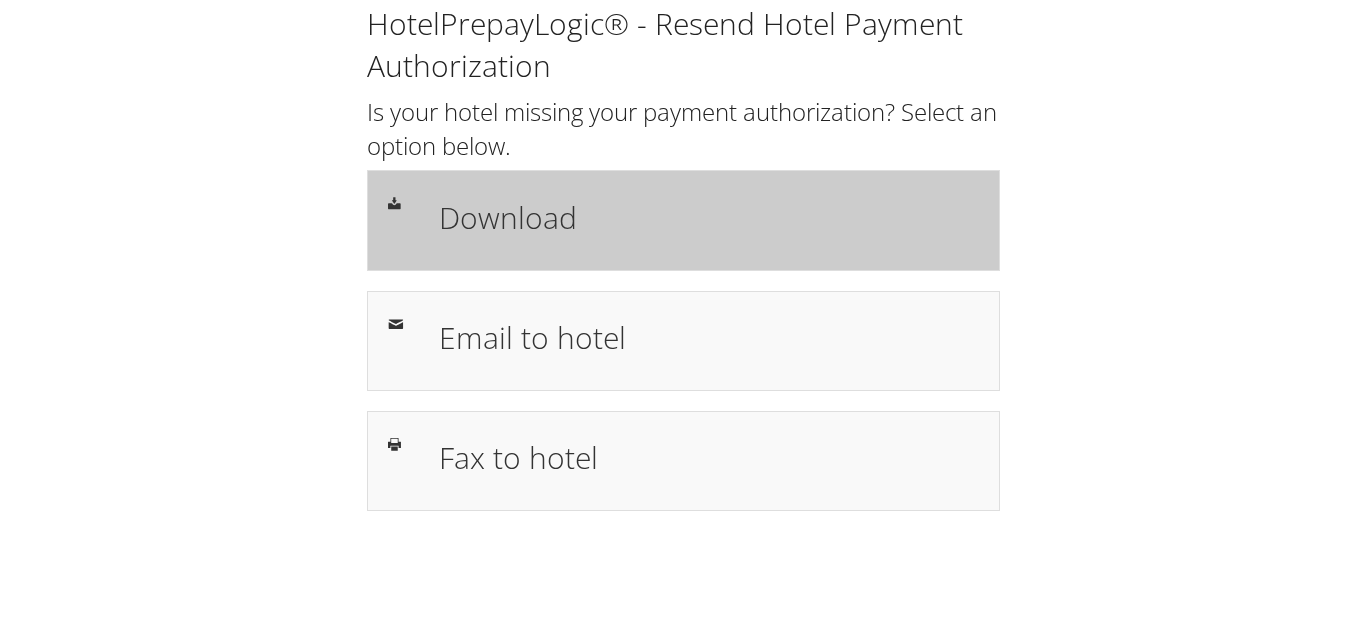 click on "Download" at bounding box center (708, 217) 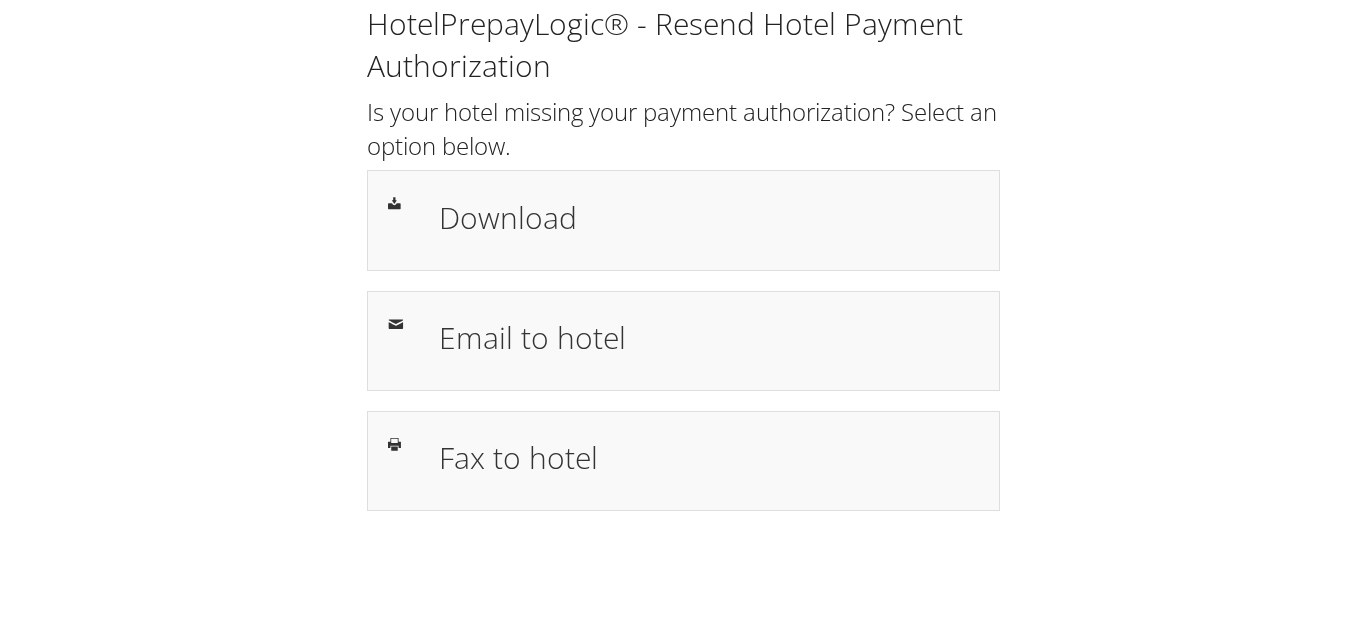 scroll, scrollTop: 0, scrollLeft: 0, axis: both 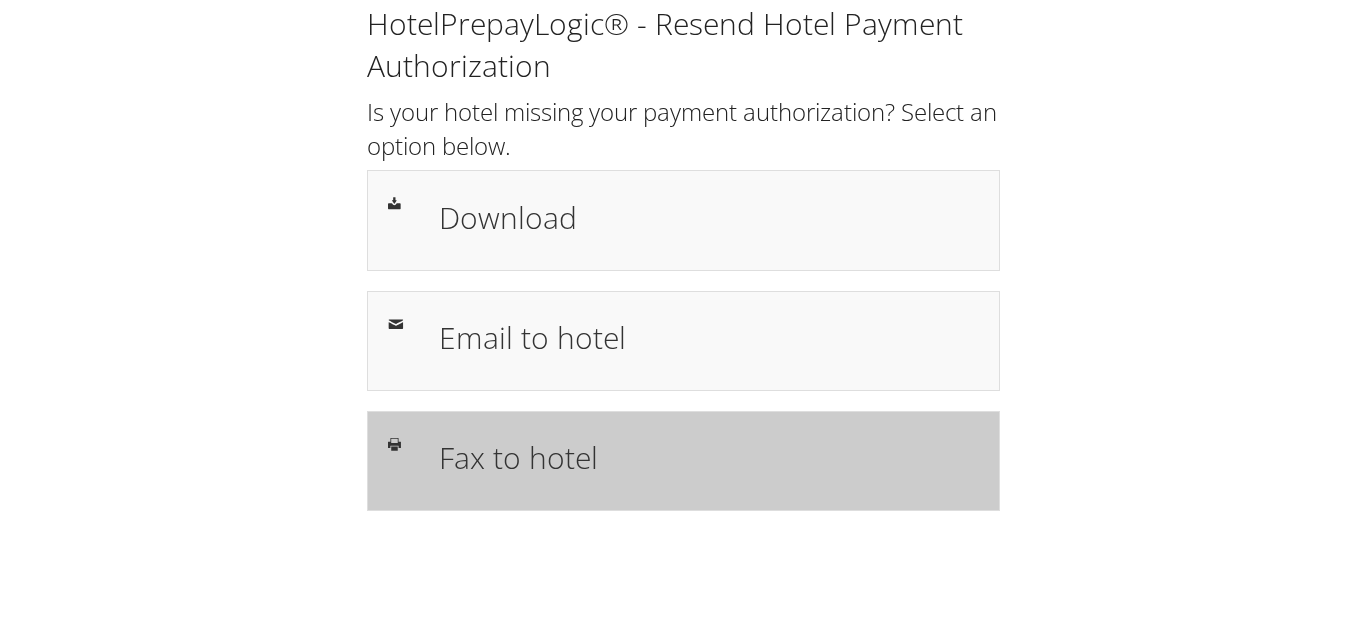 click on "Fax to hotel" at bounding box center [708, 457] 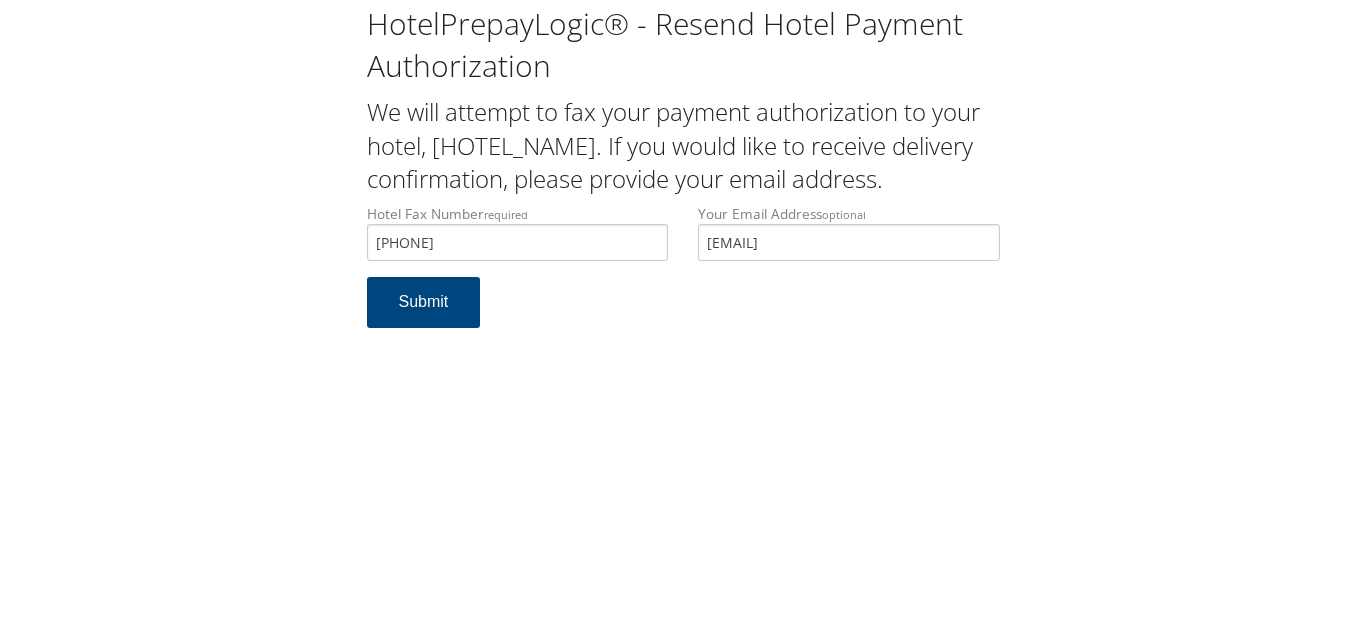 click on "[PHONE]" at bounding box center [518, 242] 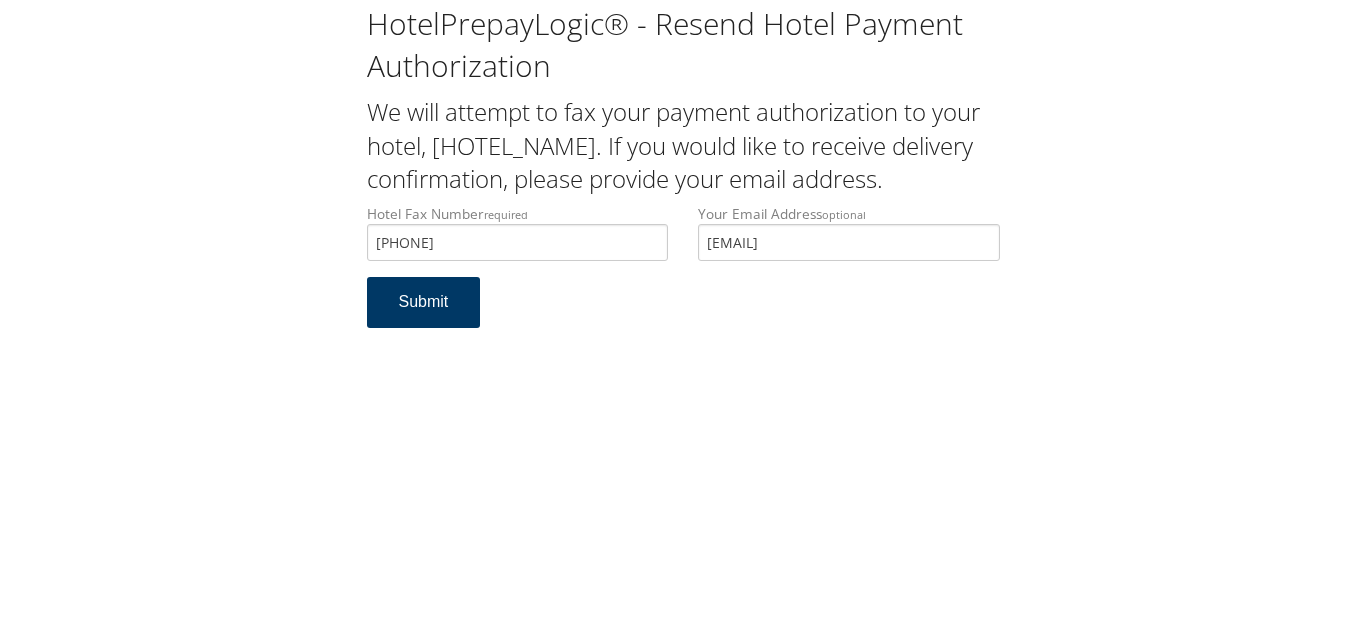 type on "[PHONE]" 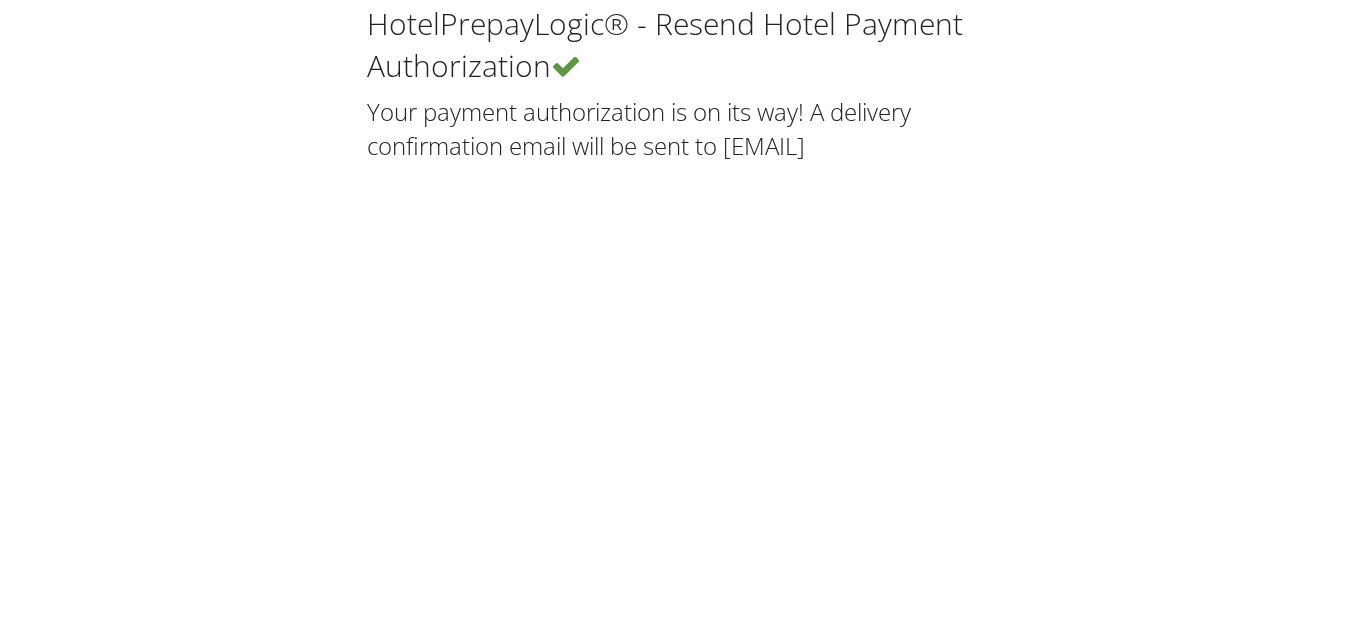 scroll, scrollTop: 0, scrollLeft: 0, axis: both 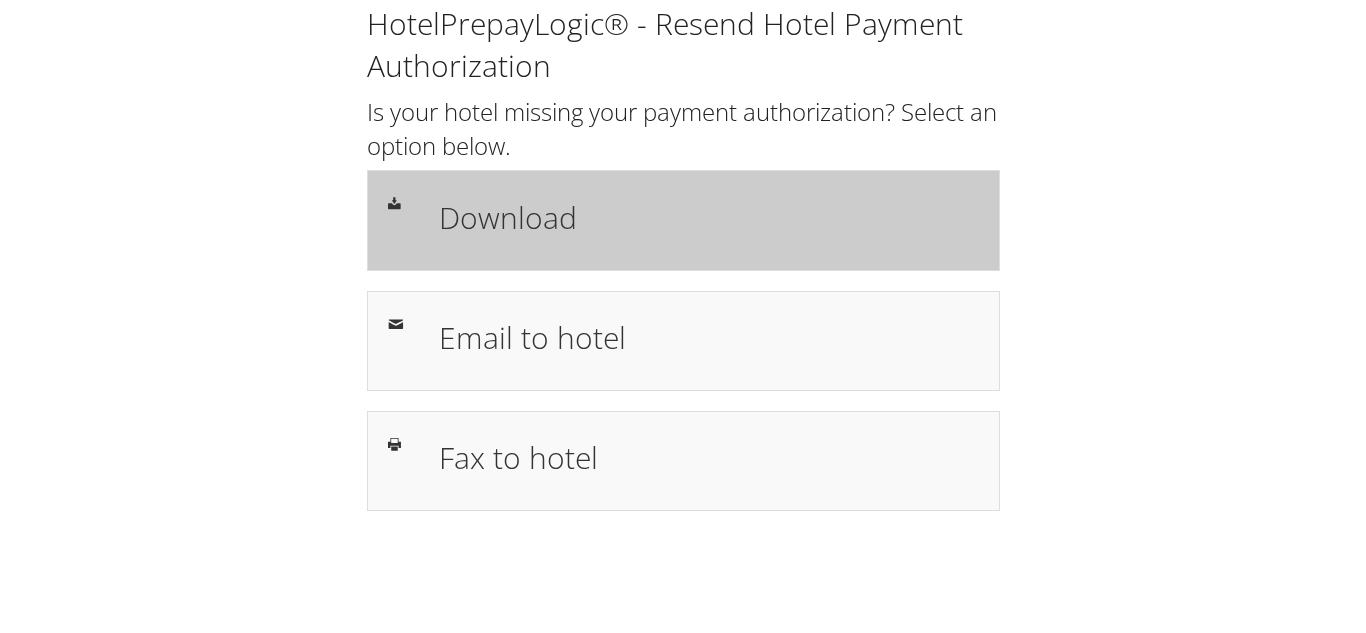 click on "Download" at bounding box center [708, 217] 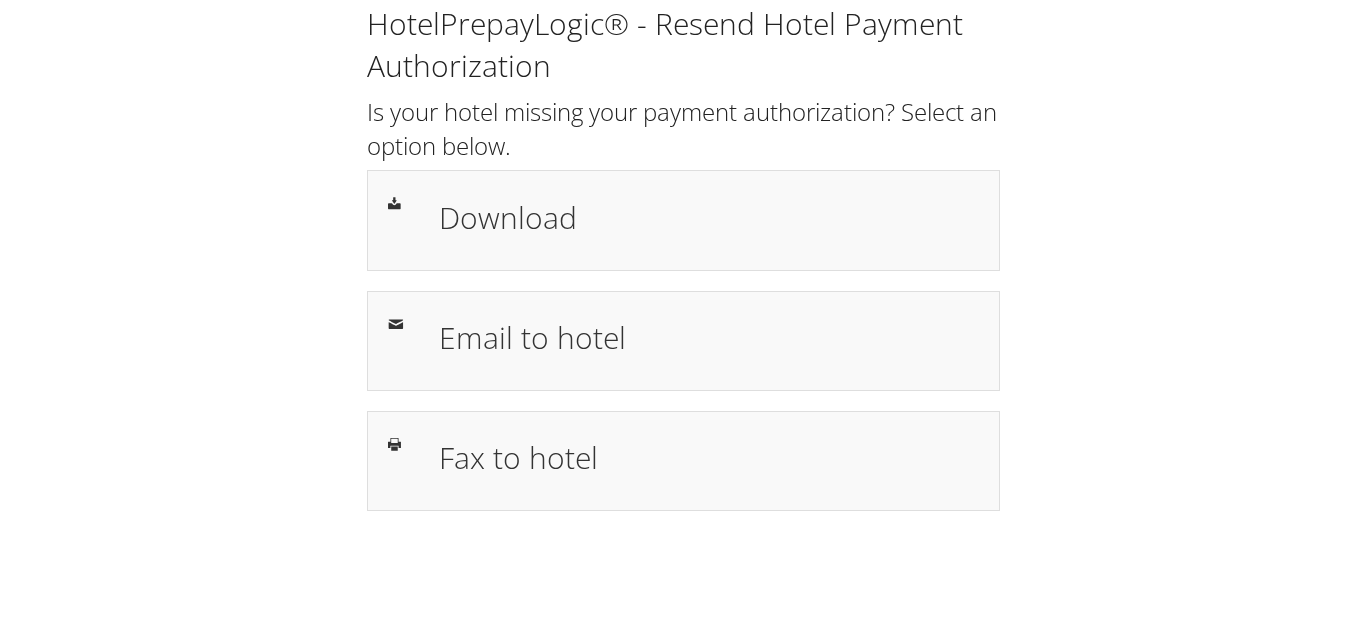 scroll, scrollTop: 0, scrollLeft: 0, axis: both 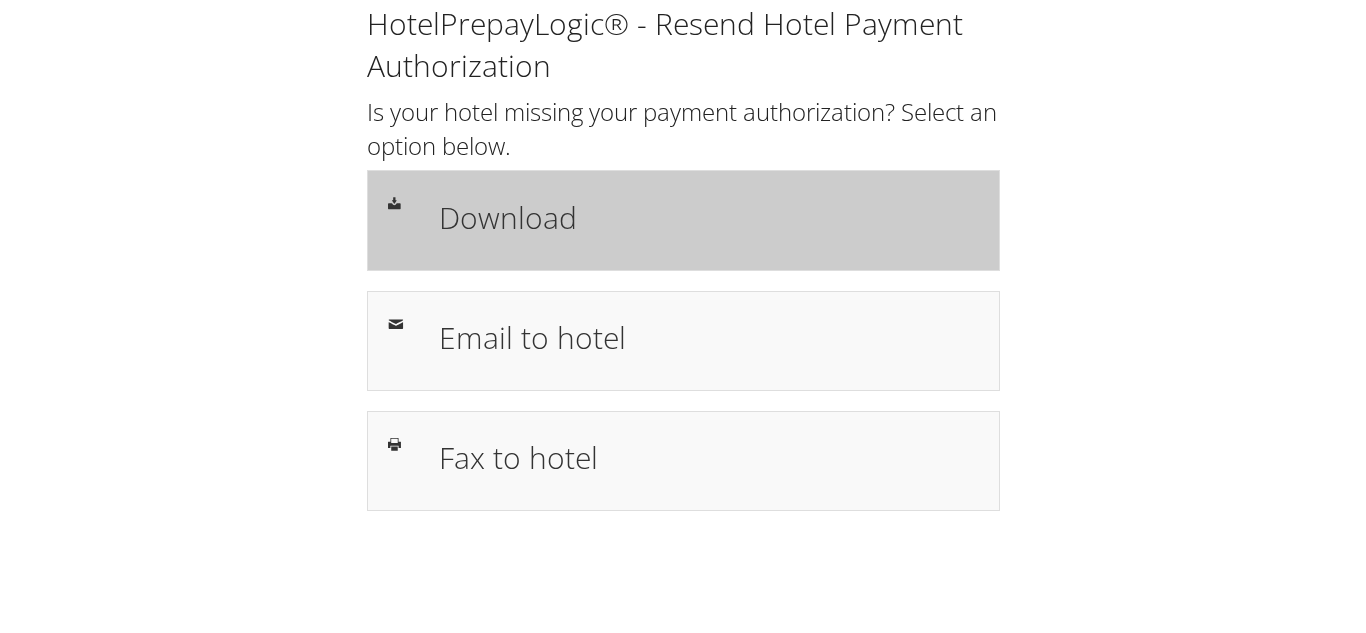 click on "Download" at bounding box center [708, 217] 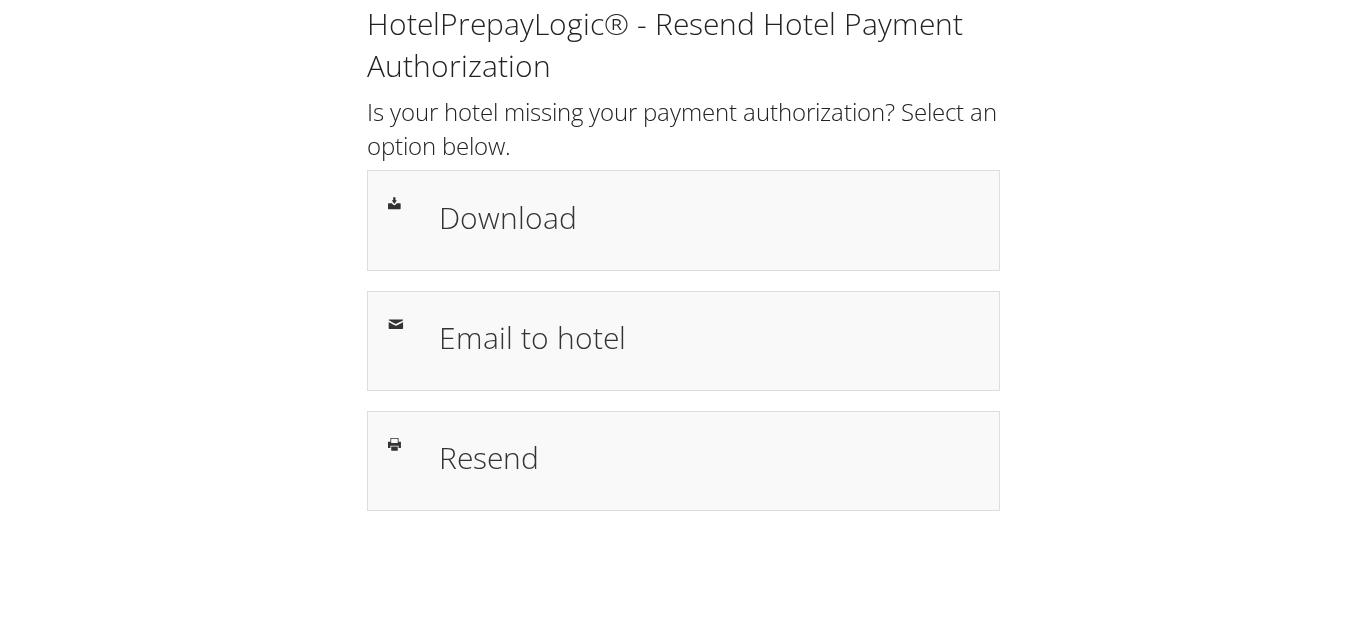 scroll, scrollTop: 0, scrollLeft: 0, axis: both 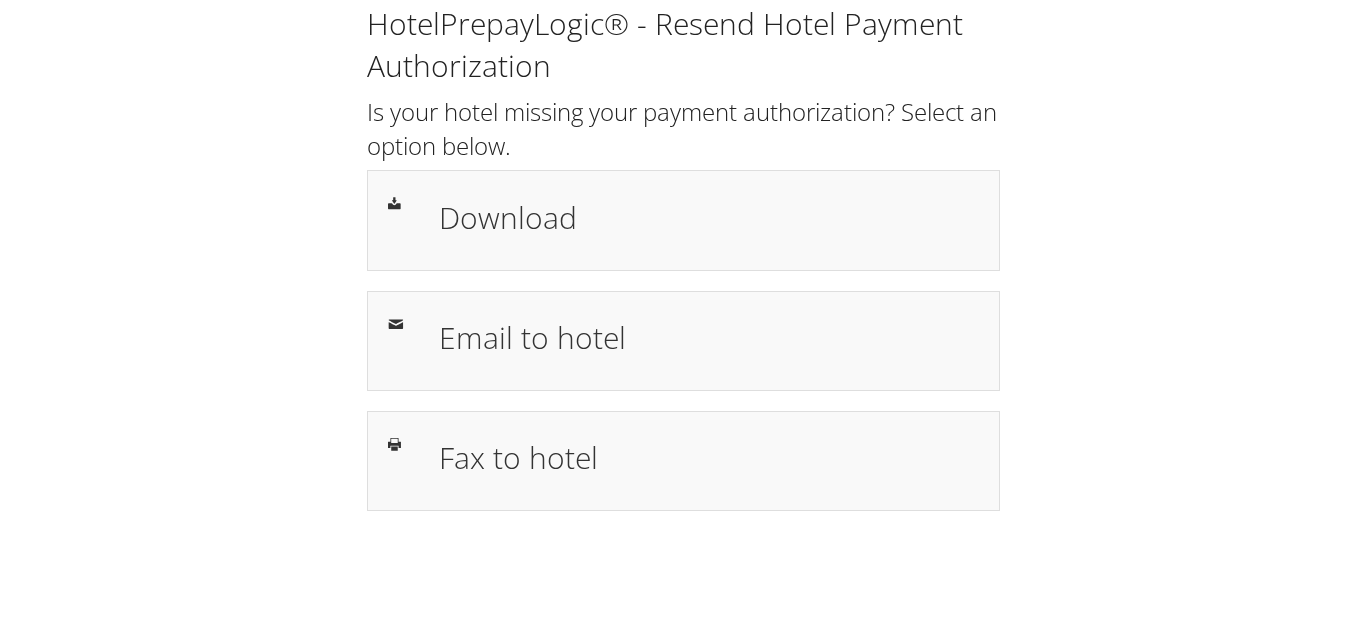 click on "Download" at bounding box center (708, 217) 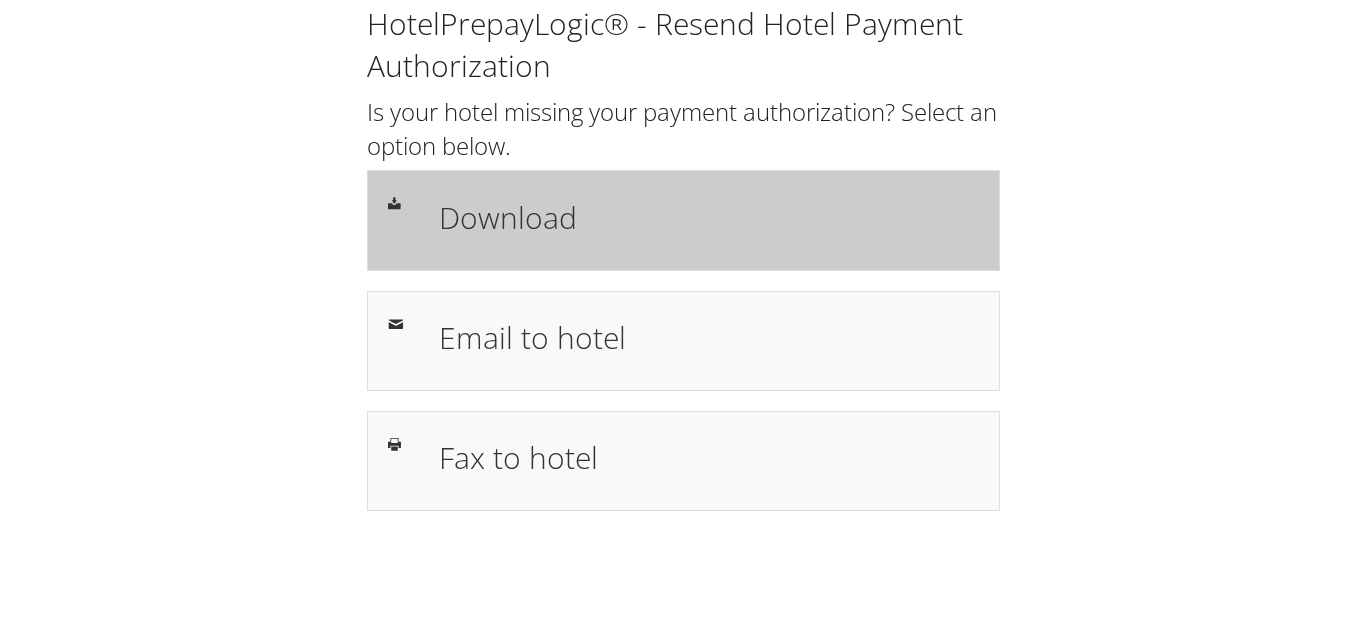 click on "Download" at bounding box center [708, 217] 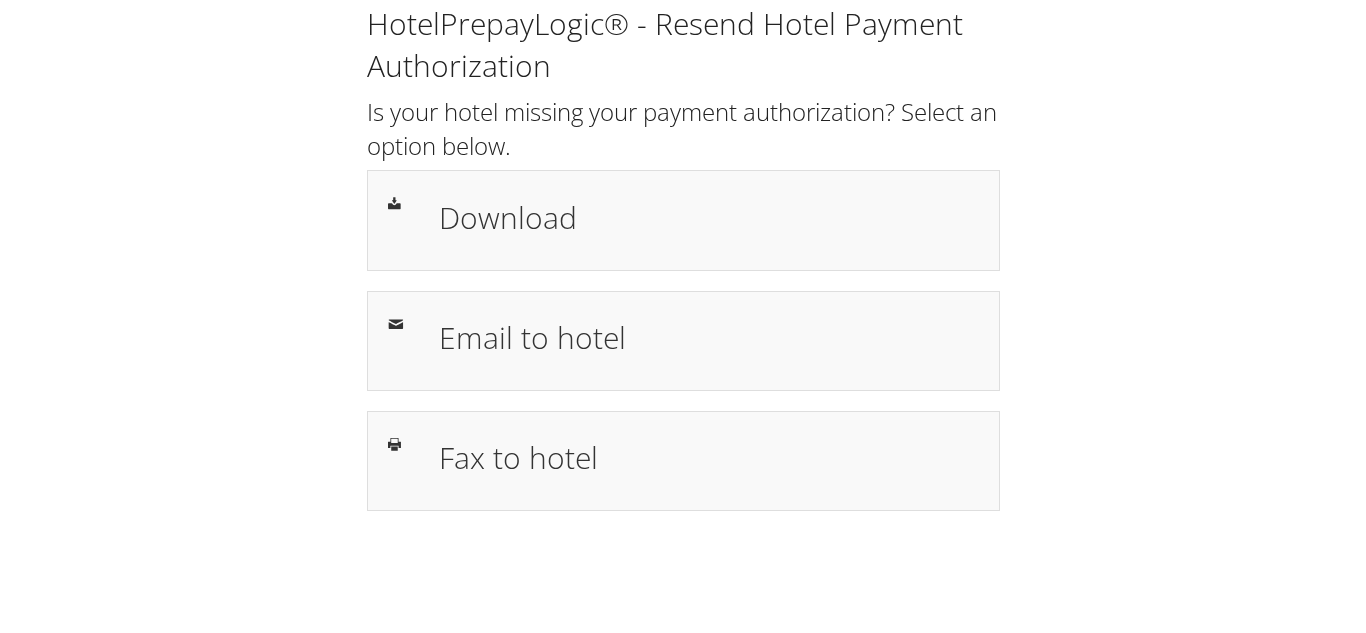 scroll, scrollTop: 0, scrollLeft: 0, axis: both 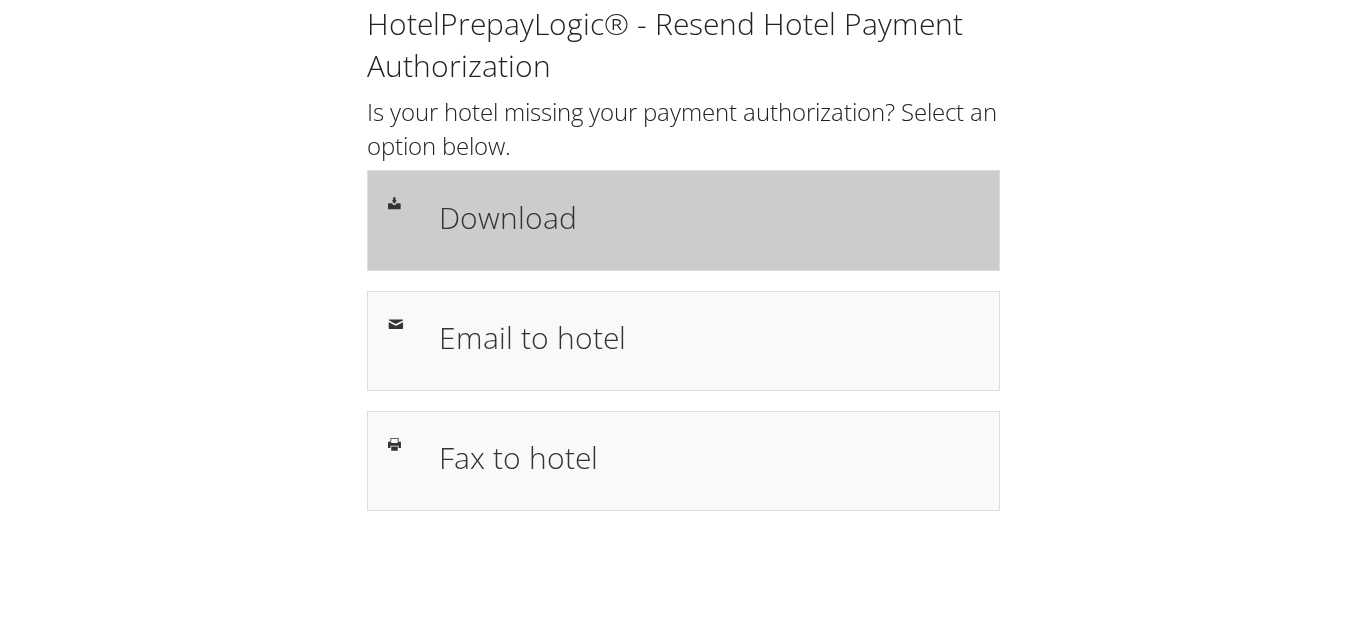 click on "Download" at bounding box center [708, 217] 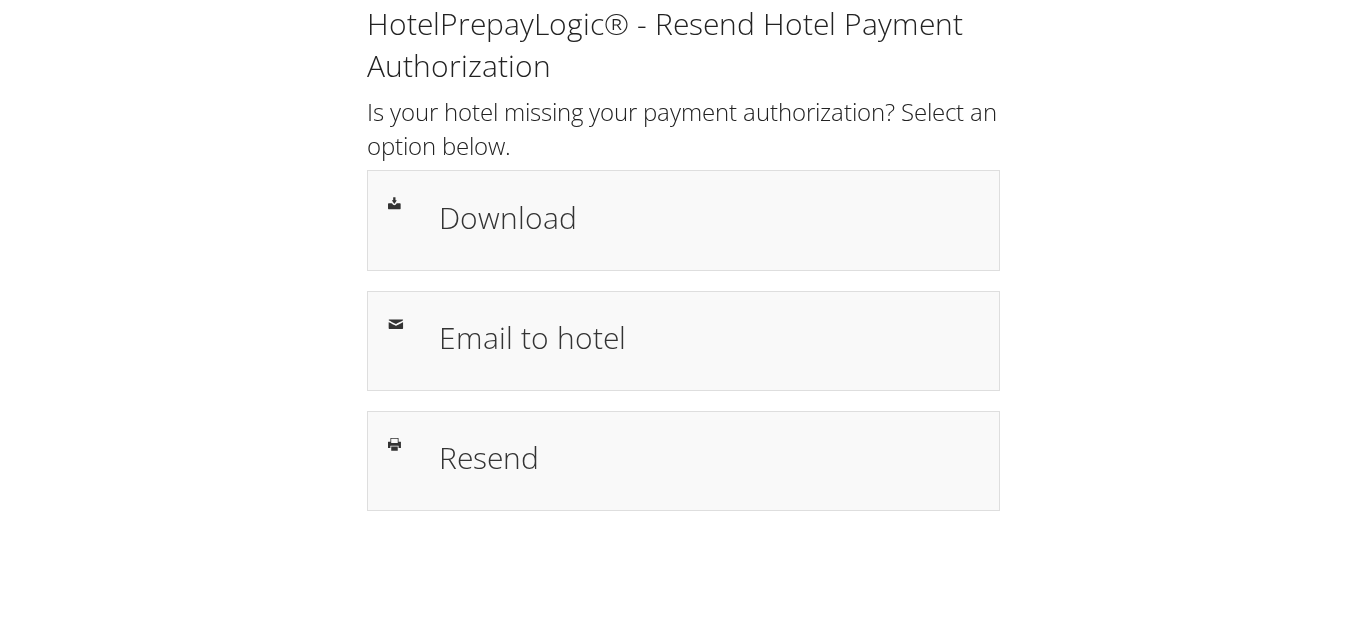 scroll, scrollTop: 0, scrollLeft: 0, axis: both 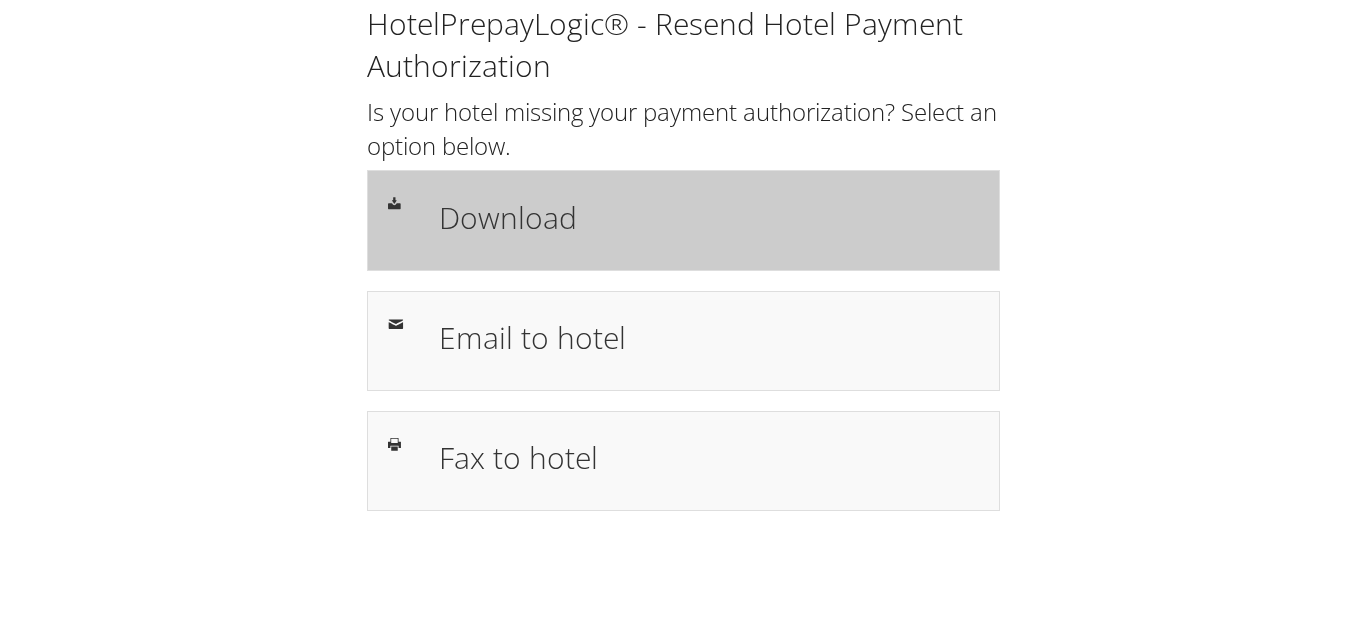 click on "Download" at bounding box center [708, 217] 